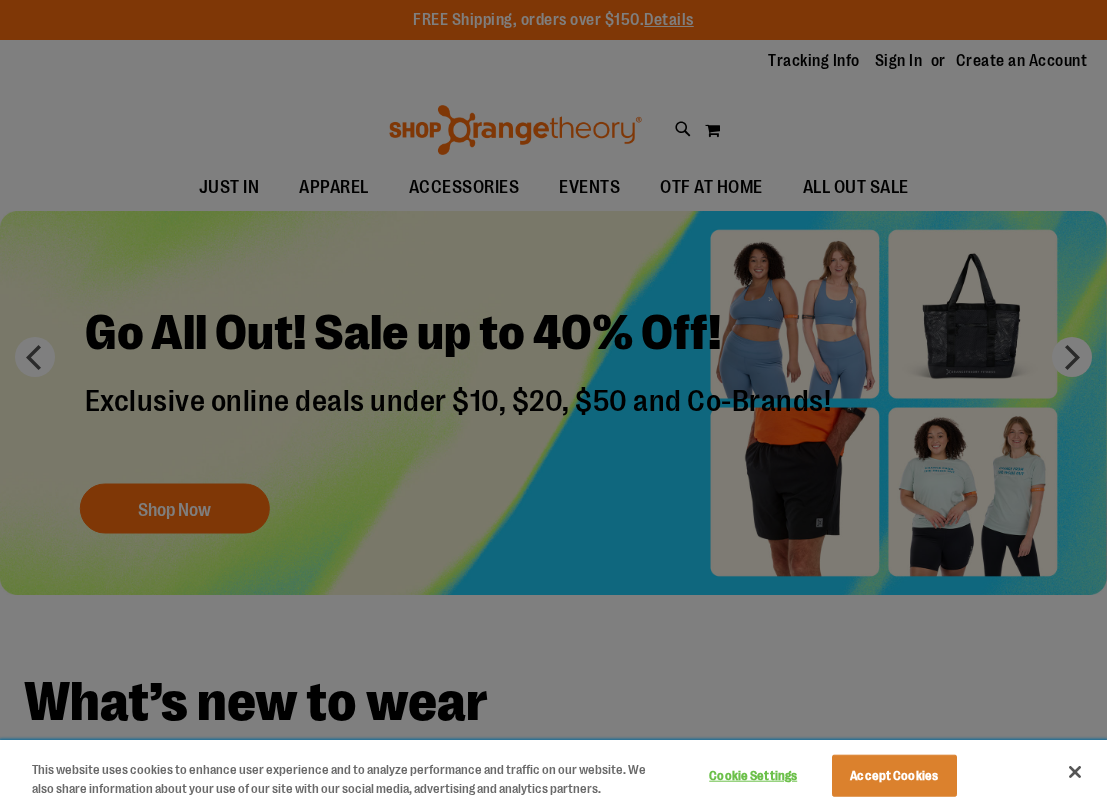 scroll, scrollTop: 0, scrollLeft: 0, axis: both 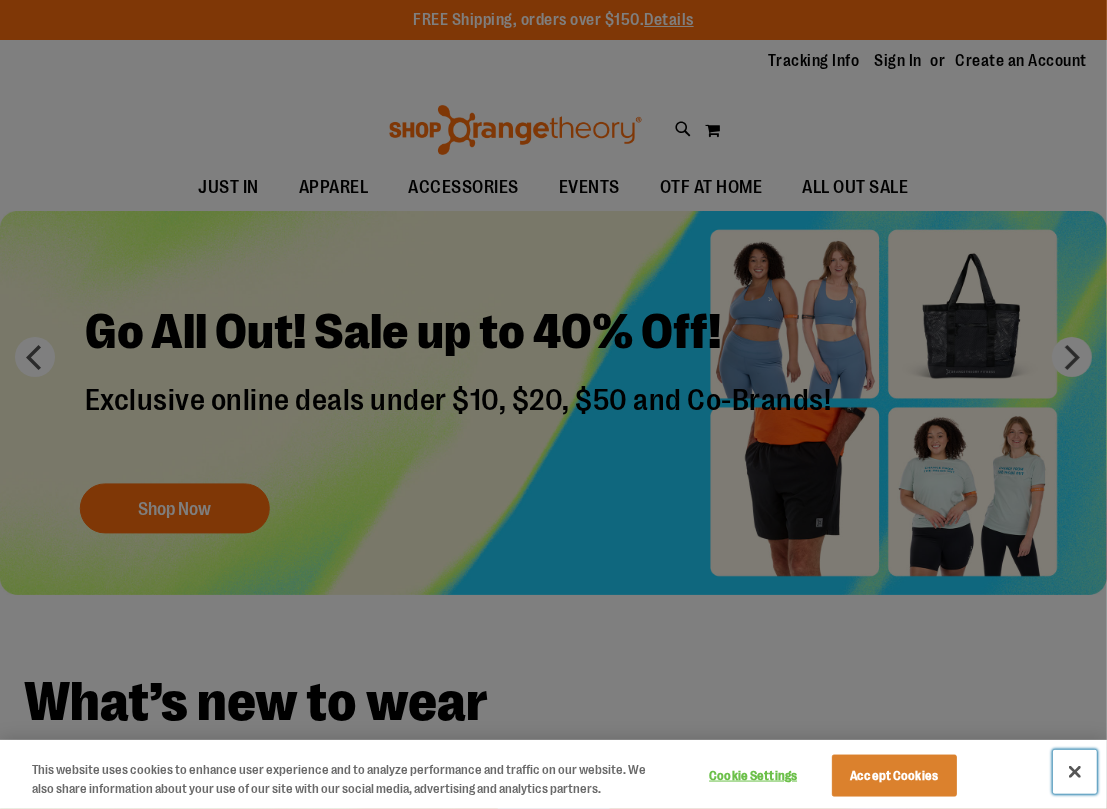 click at bounding box center [1075, 772] 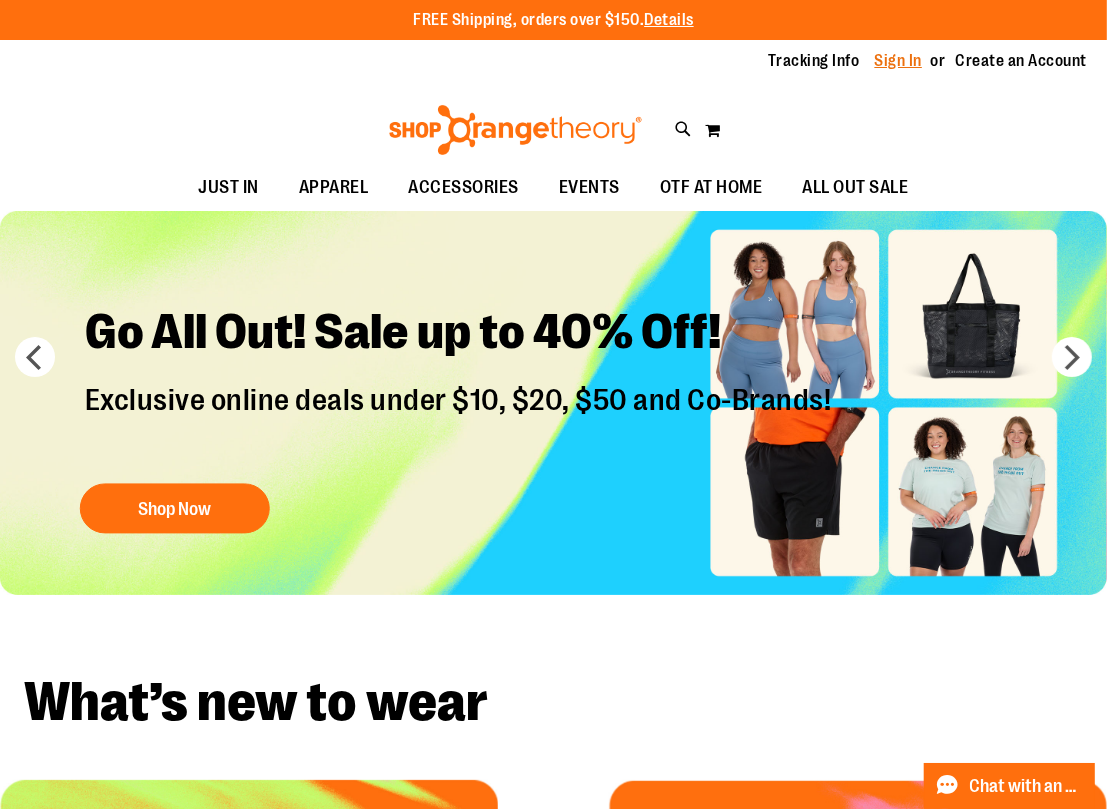 click on "Sign In" at bounding box center (899, 61) 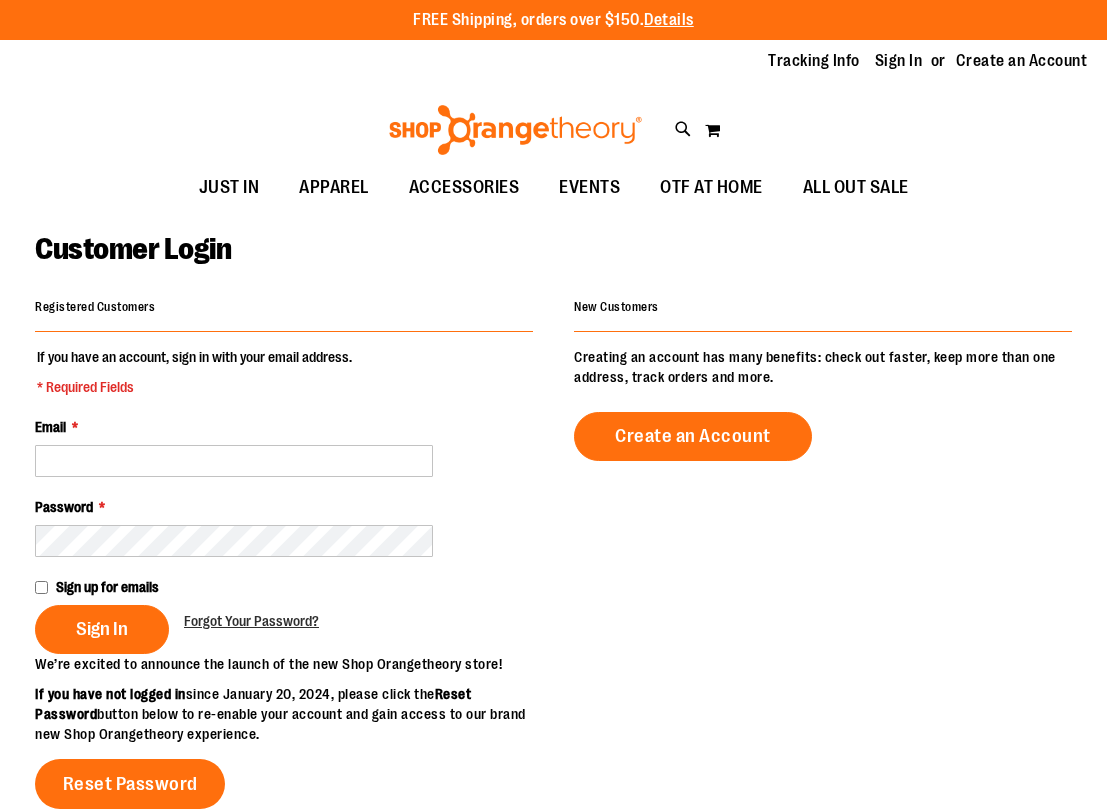 scroll, scrollTop: 0, scrollLeft: 0, axis: both 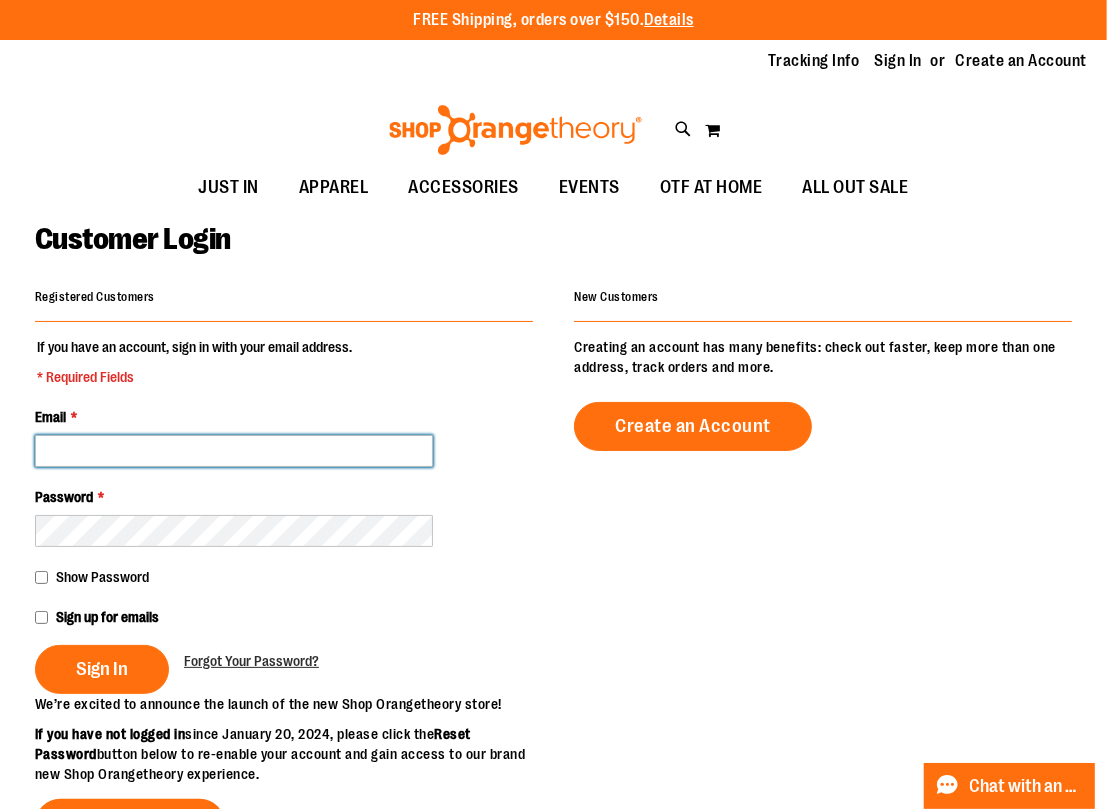 click on "Email *" at bounding box center (234, 451) 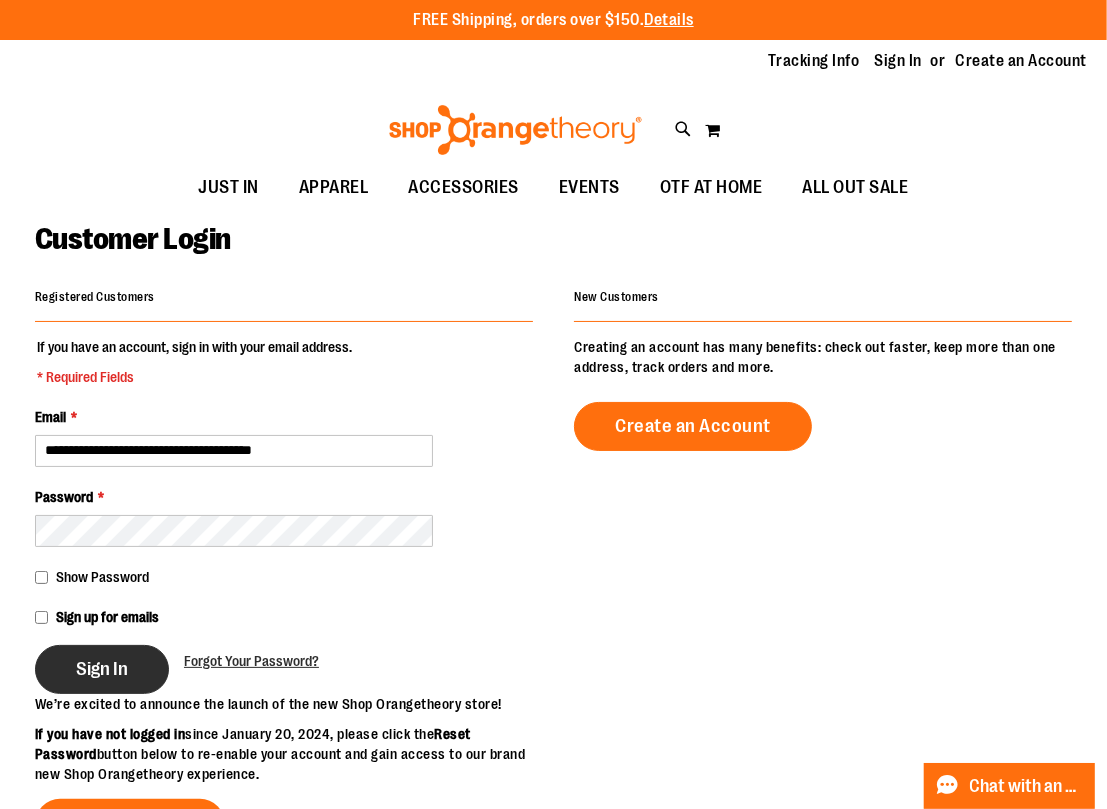 click on "Sign In" at bounding box center (102, 669) 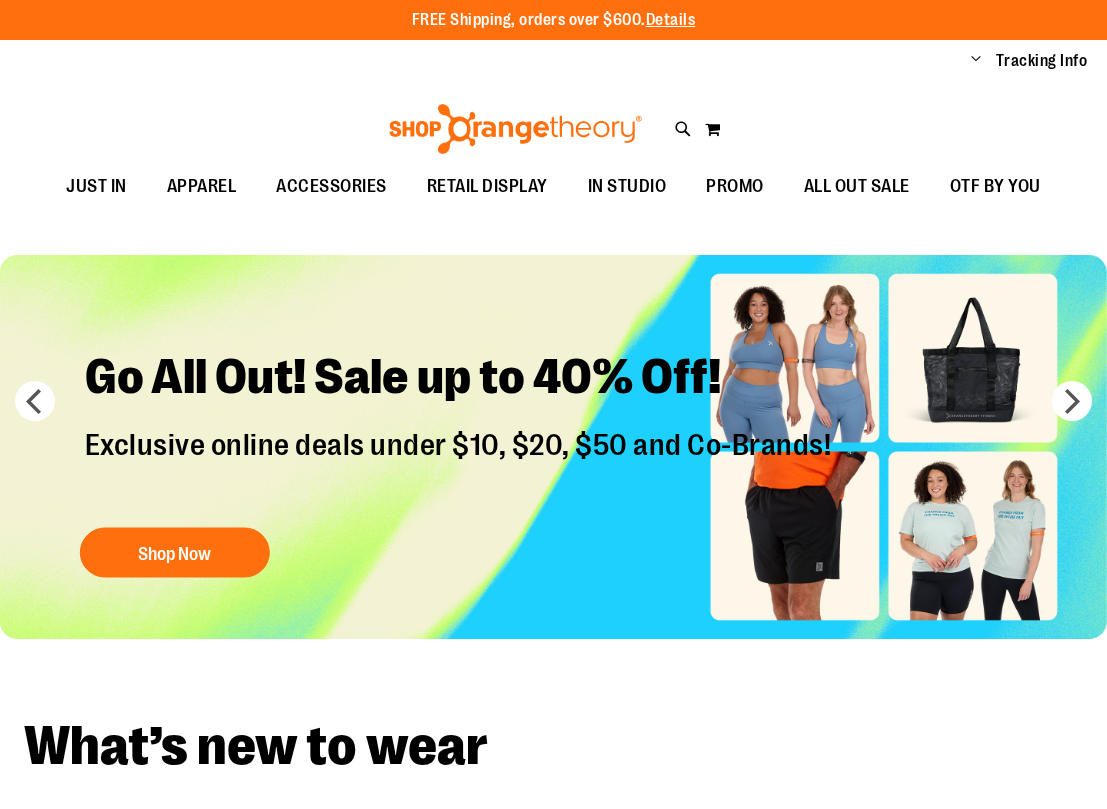 scroll, scrollTop: 0, scrollLeft: 0, axis: both 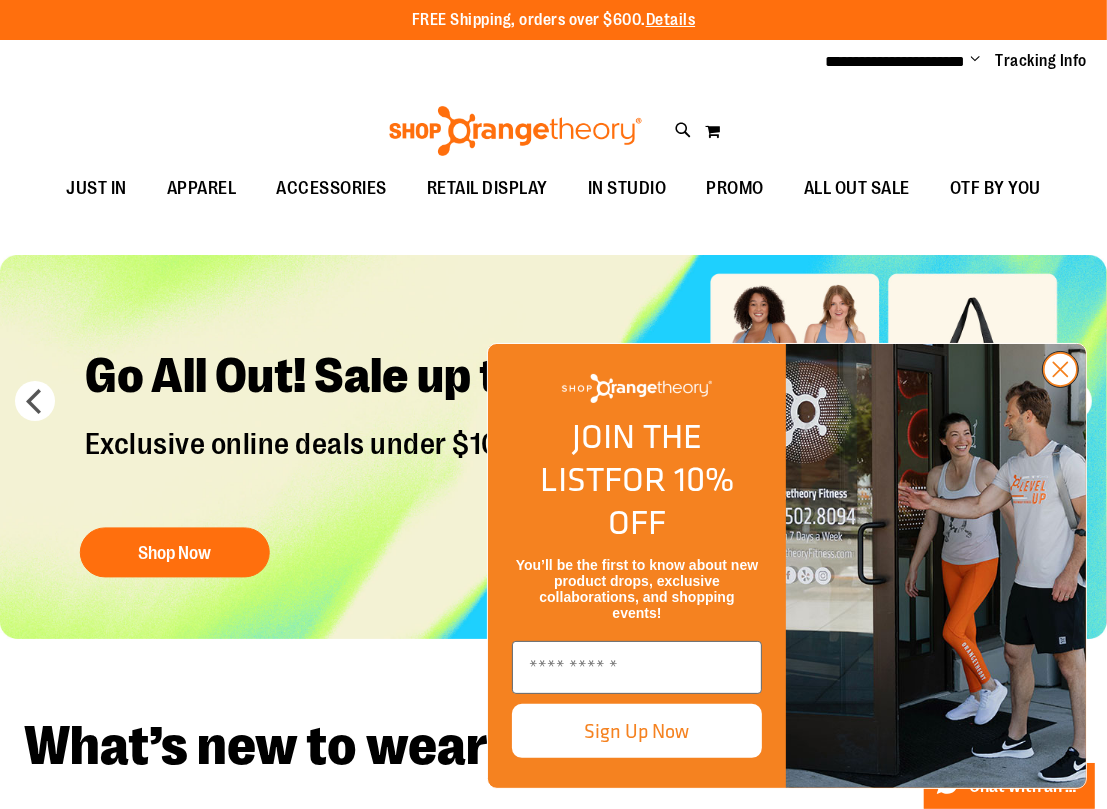 click 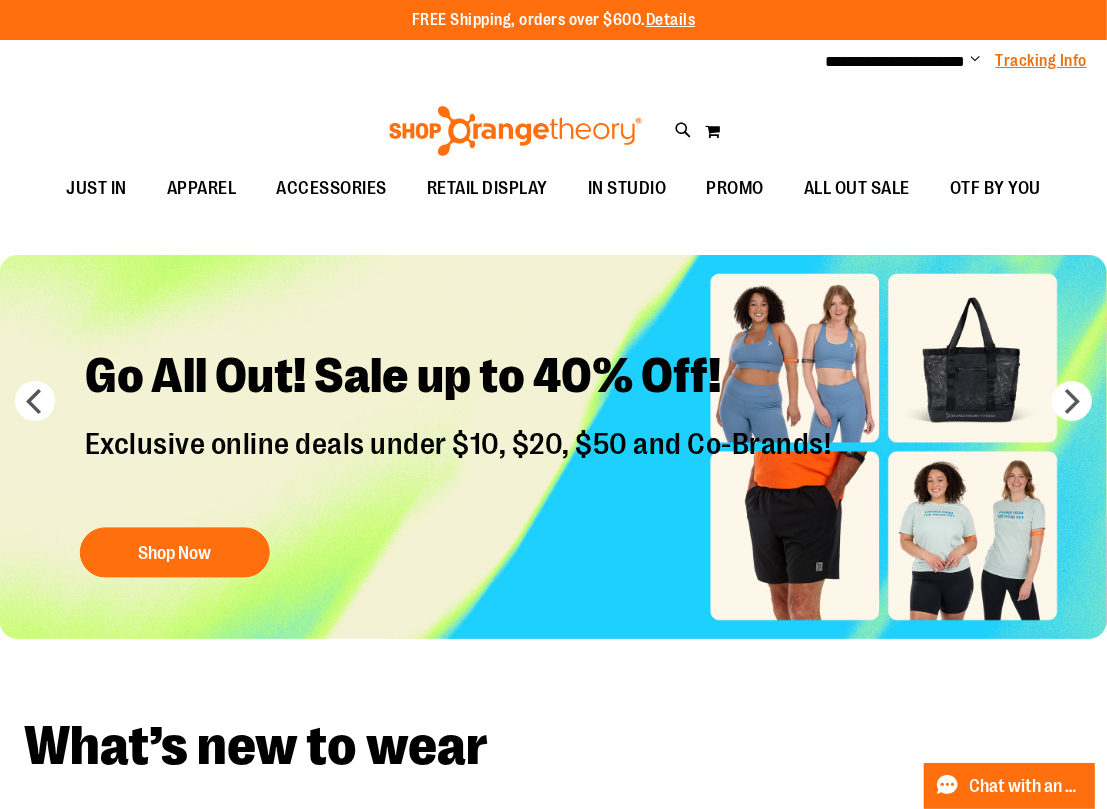 click on "Tracking Info" at bounding box center (1042, 61) 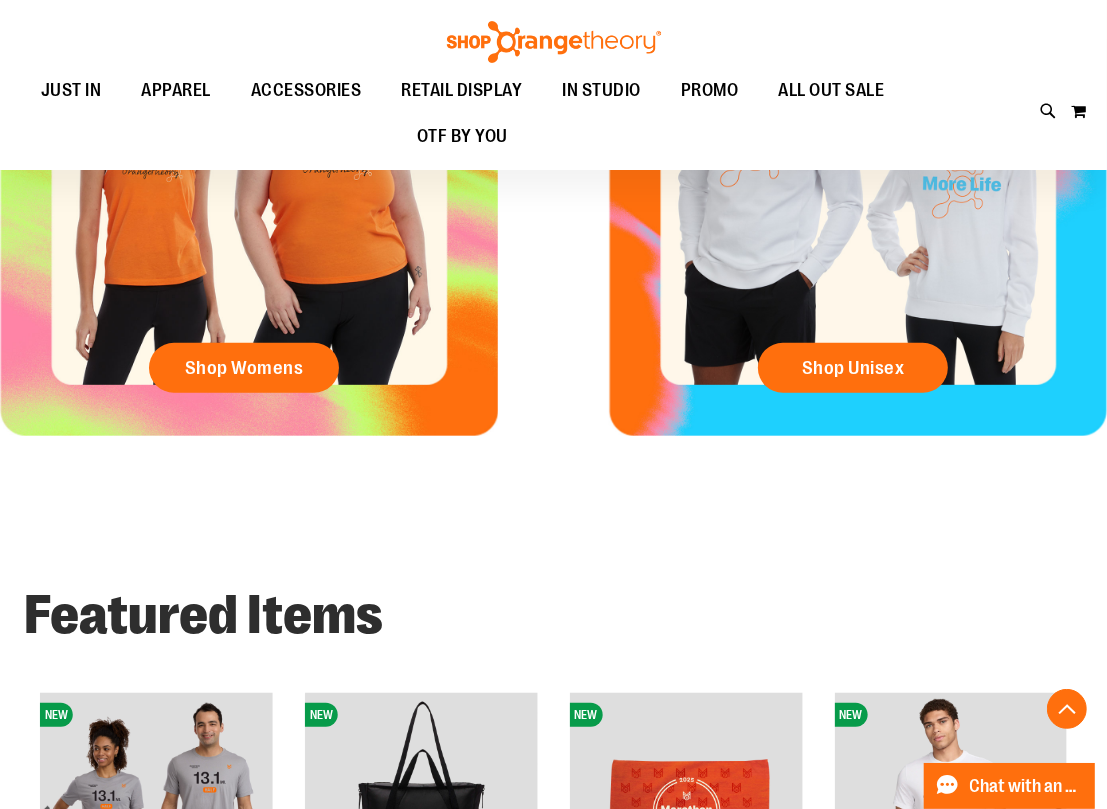 scroll, scrollTop: 905, scrollLeft: 0, axis: vertical 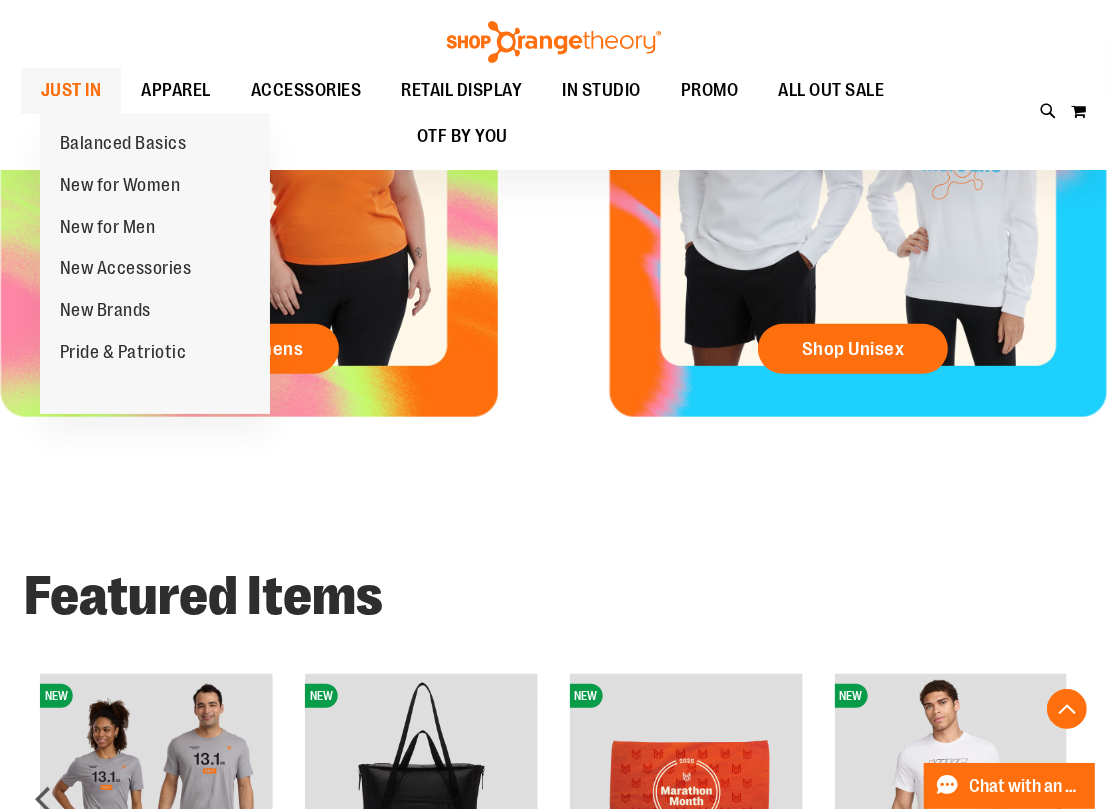click on "JUST IN" at bounding box center [71, 90] 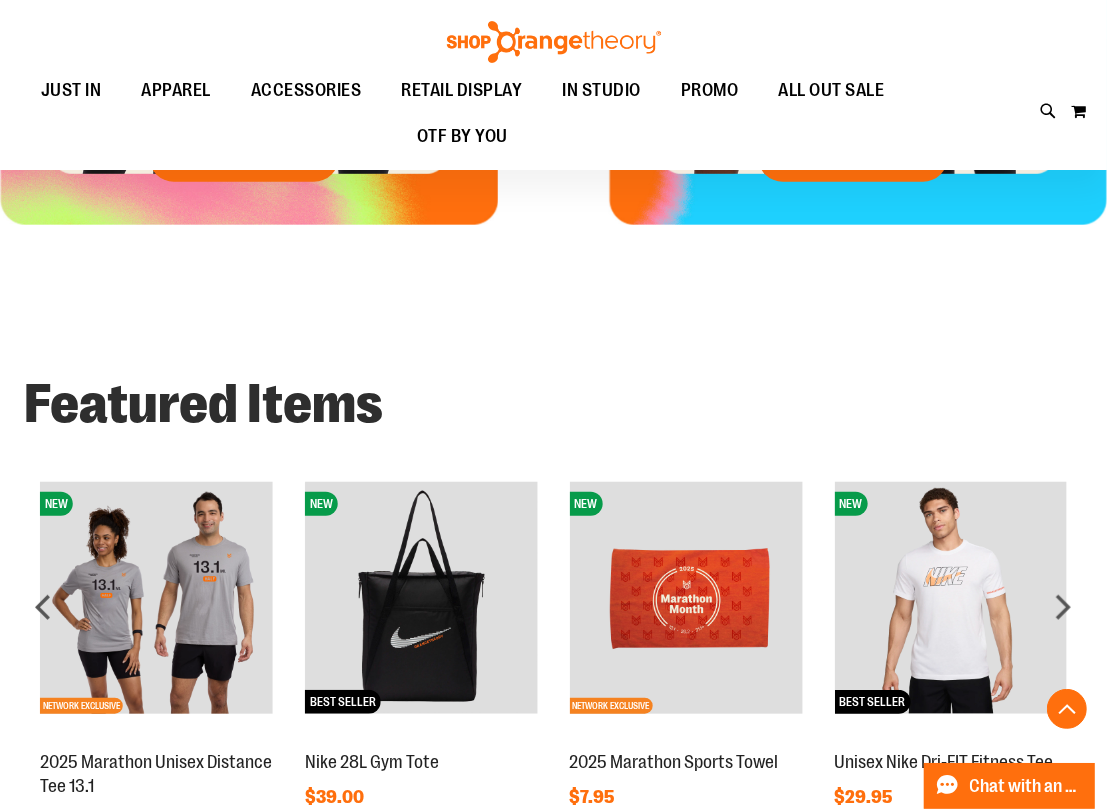 scroll, scrollTop: 1131, scrollLeft: 0, axis: vertical 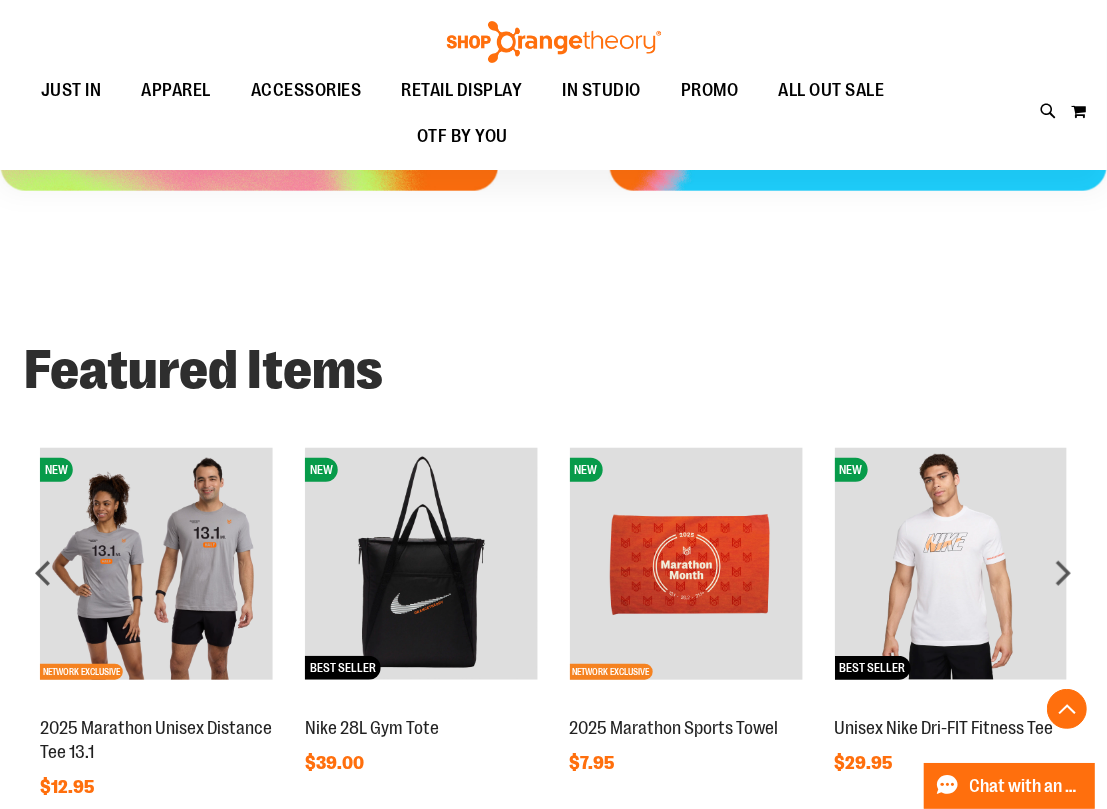 click at bounding box center [156, 564] 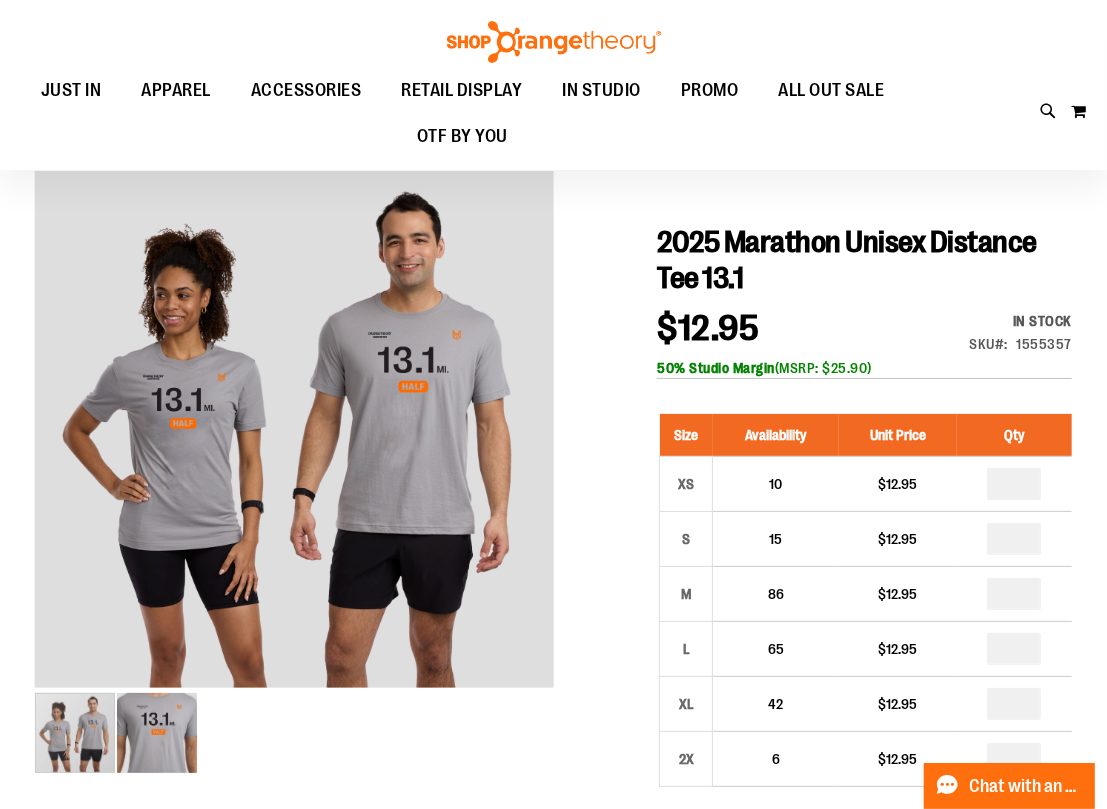 scroll, scrollTop: 157, scrollLeft: 0, axis: vertical 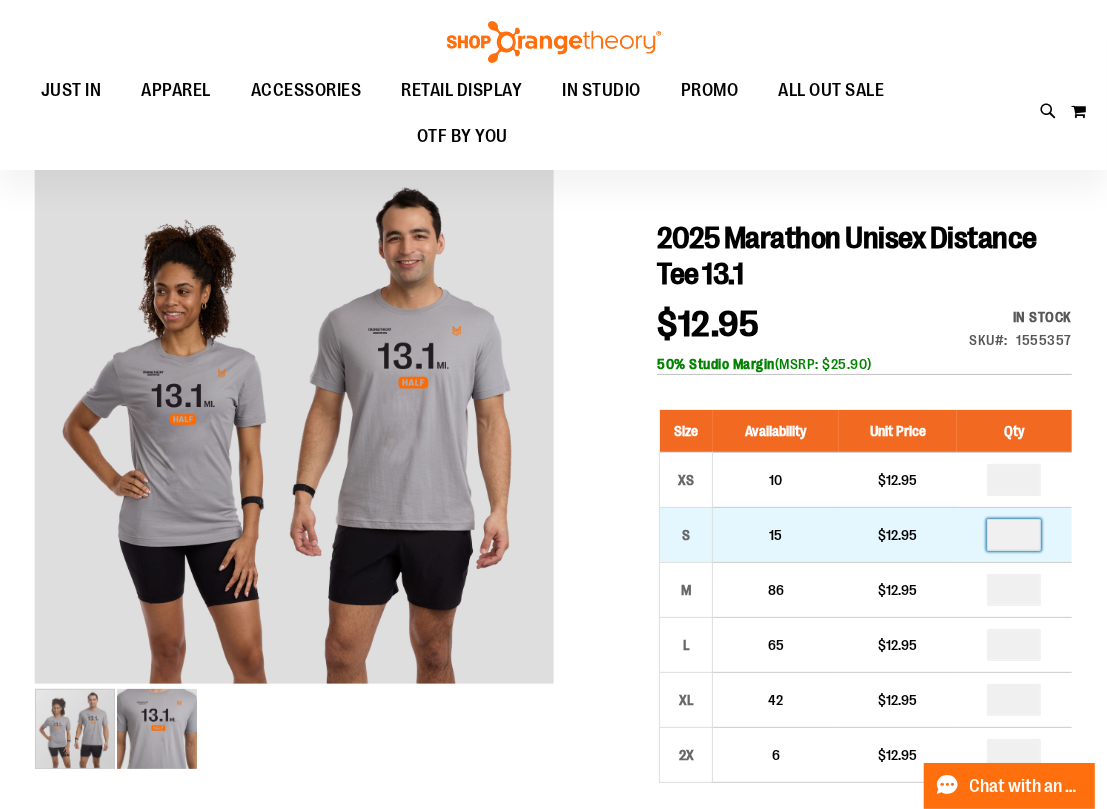 click at bounding box center [1014, 535] 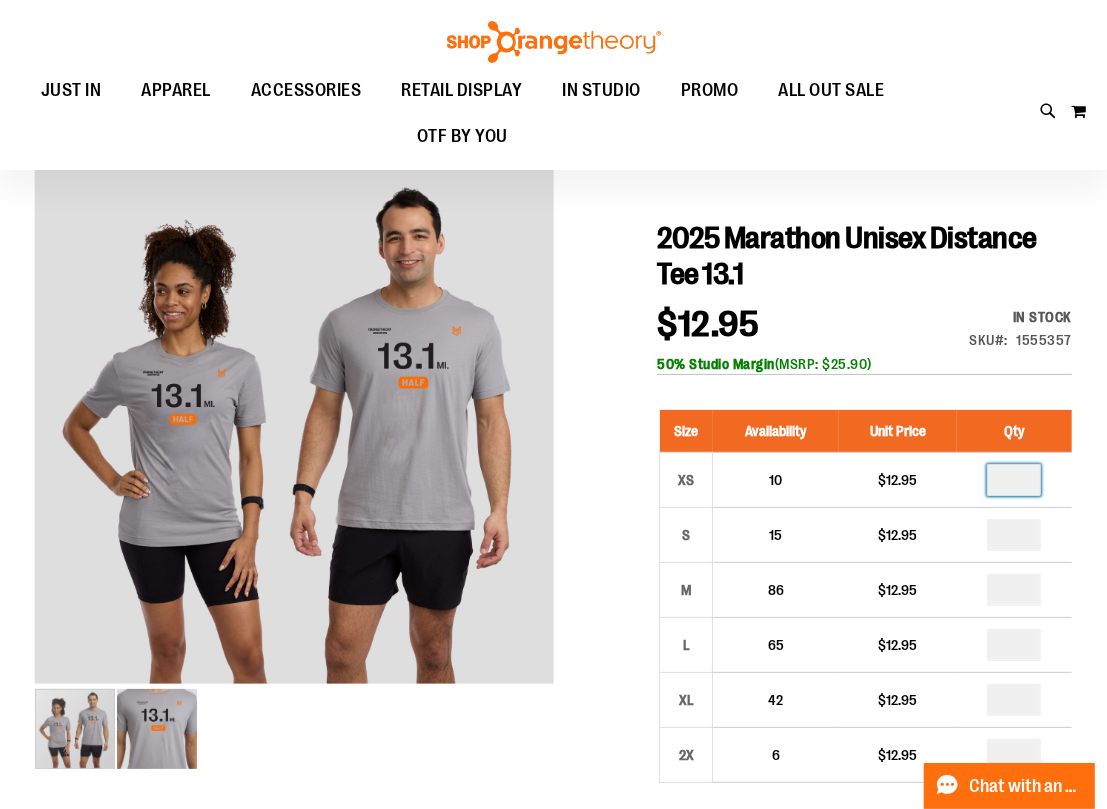 click on "*" at bounding box center (1014, 480) 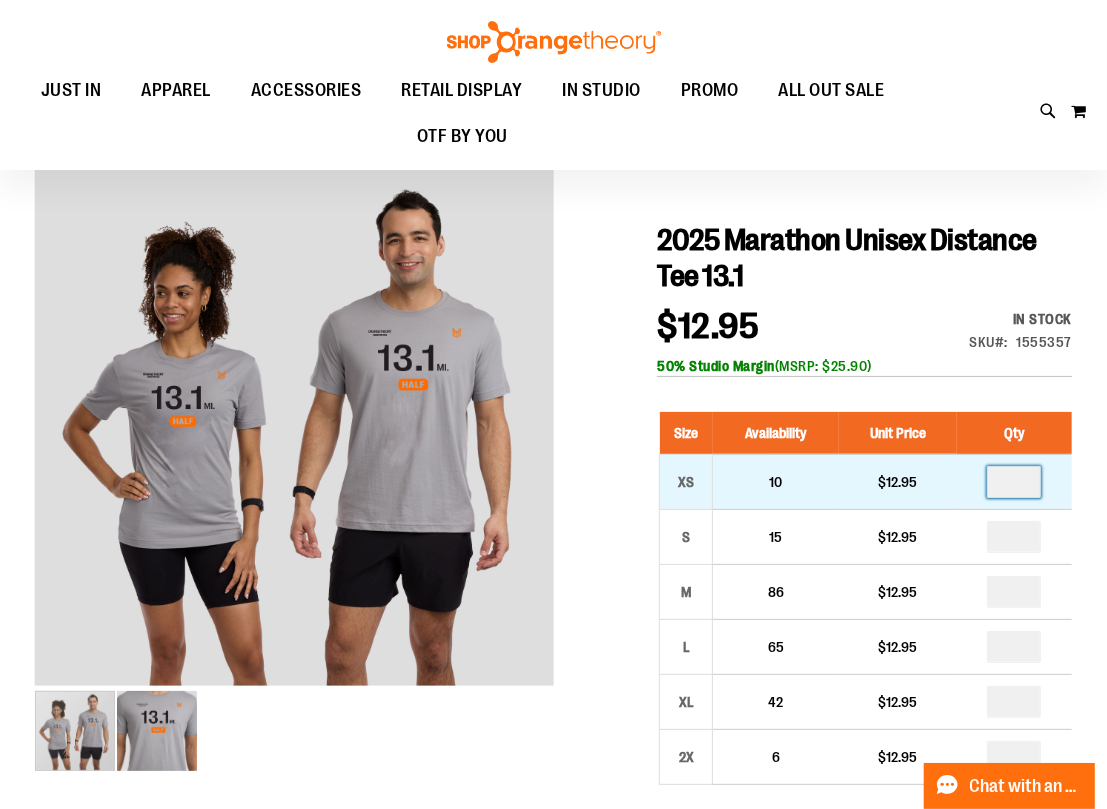 type on "*" 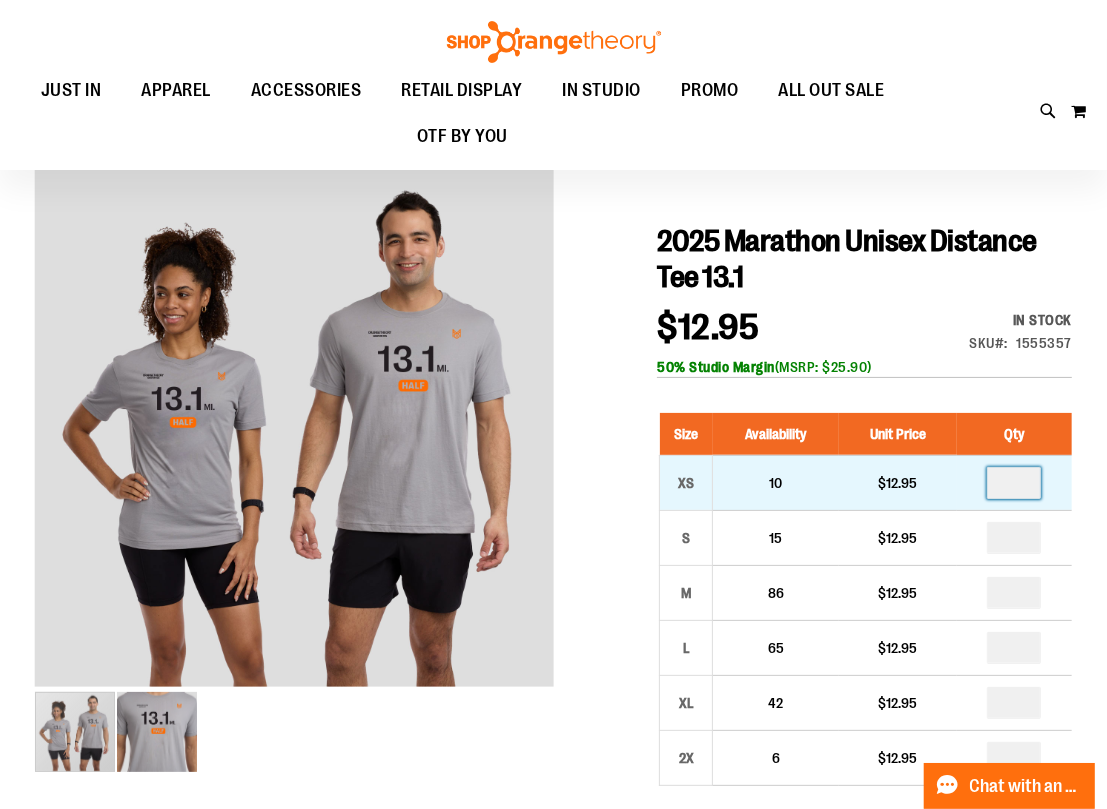type on "*" 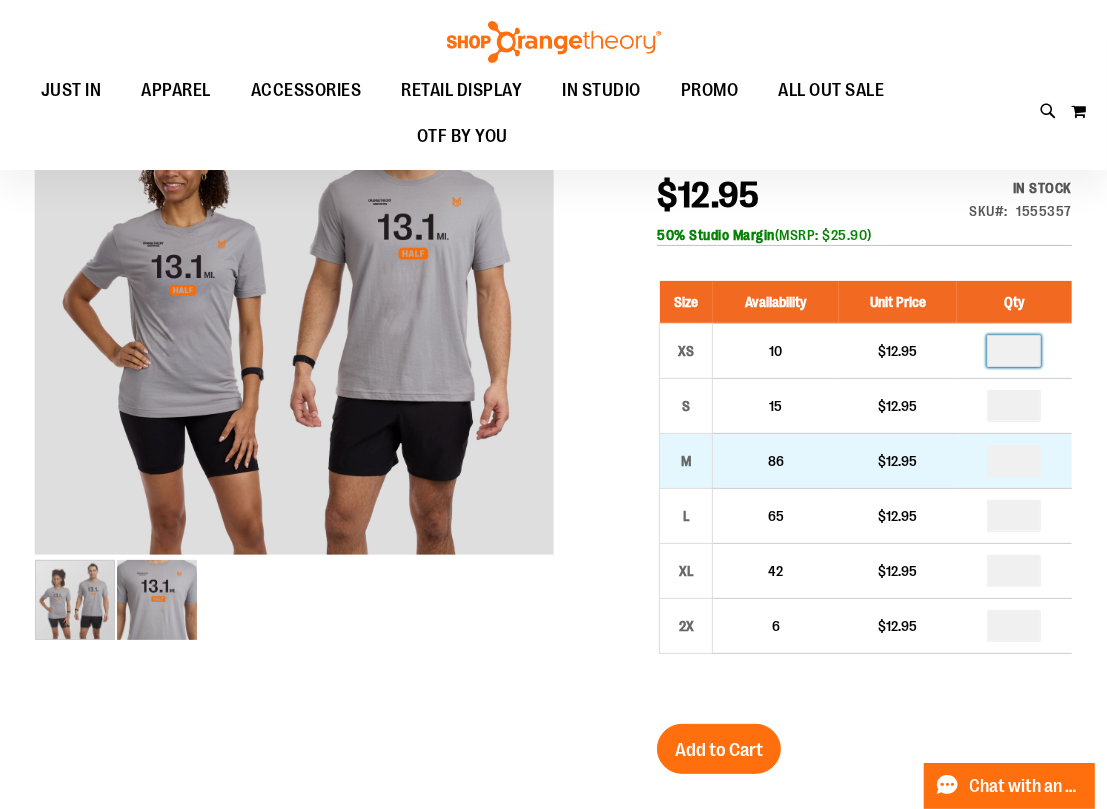 scroll, scrollTop: 294, scrollLeft: 0, axis: vertical 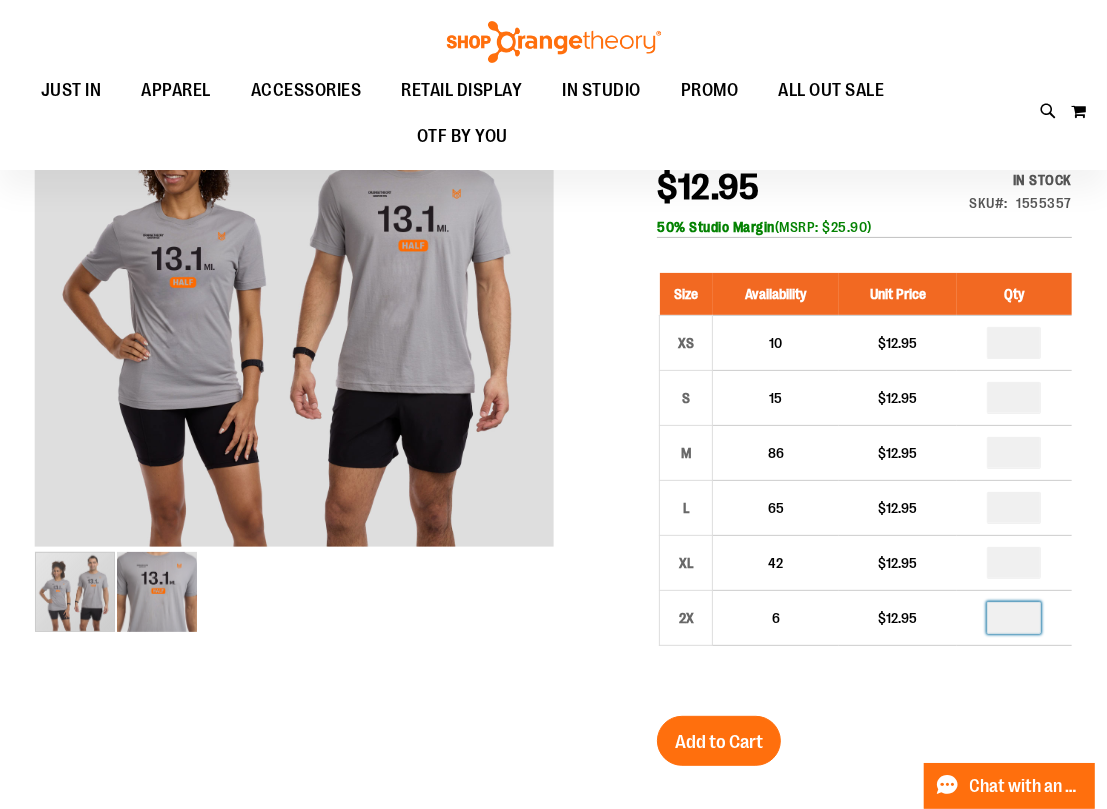 click at bounding box center [1014, 618] 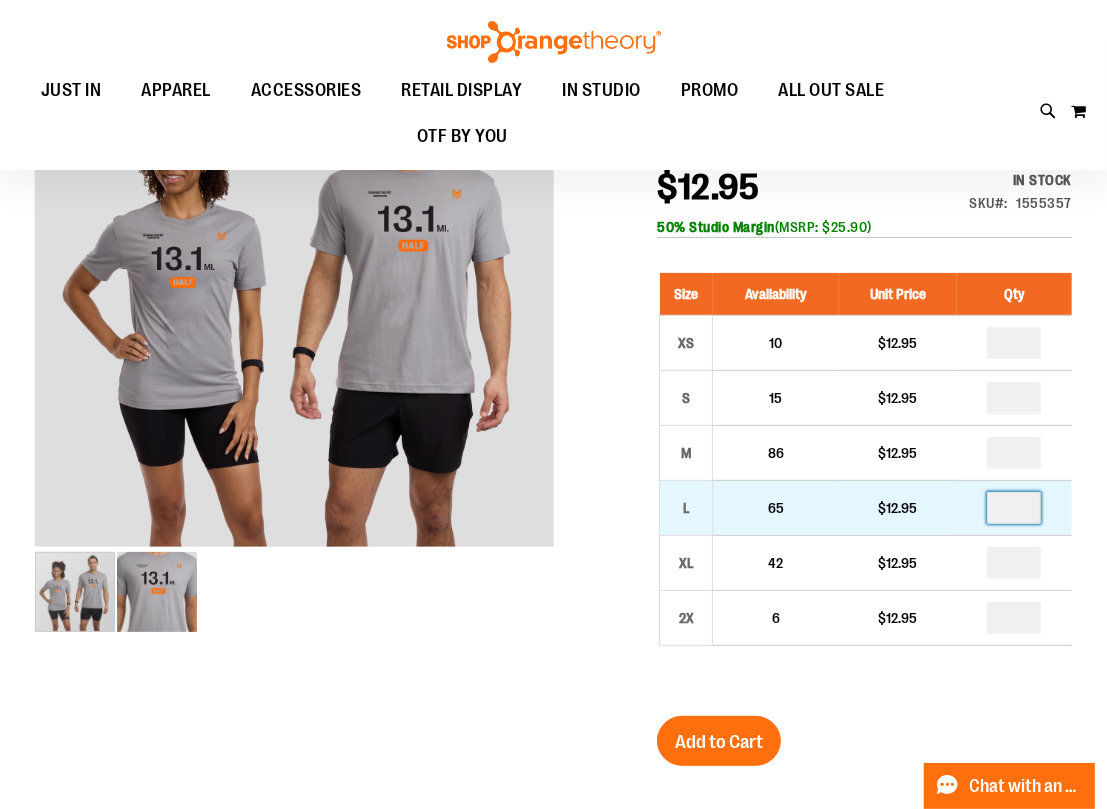 click at bounding box center (1014, 508) 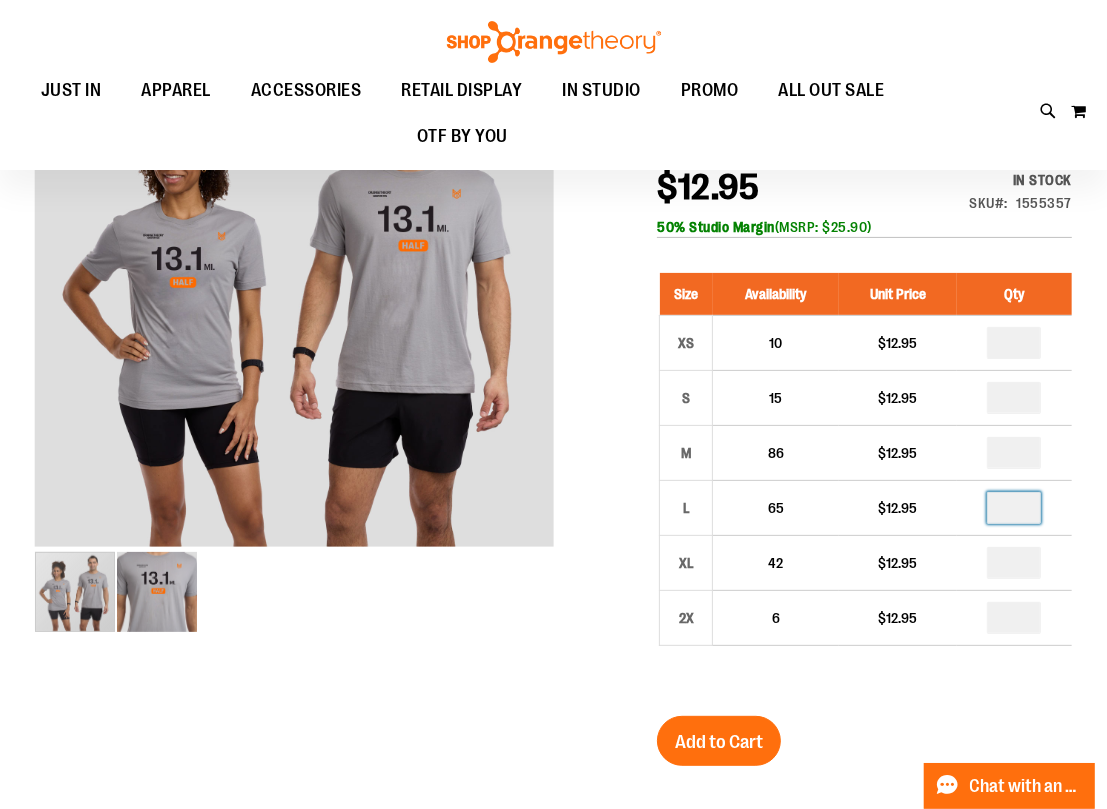 click on "Size
Availability
Unit Price
Qty
XS
10
$12.95
*
S
15
$12.95 * M *" at bounding box center (864, 474) 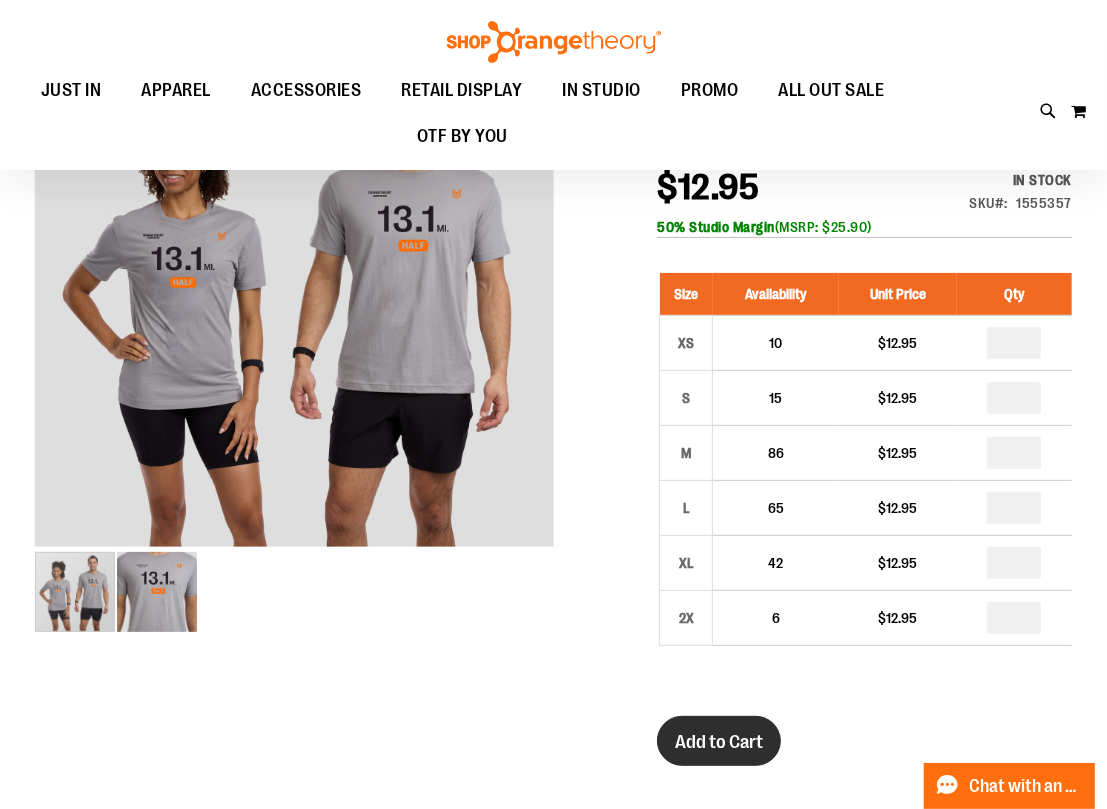 click on "Add to Cart" at bounding box center [719, 742] 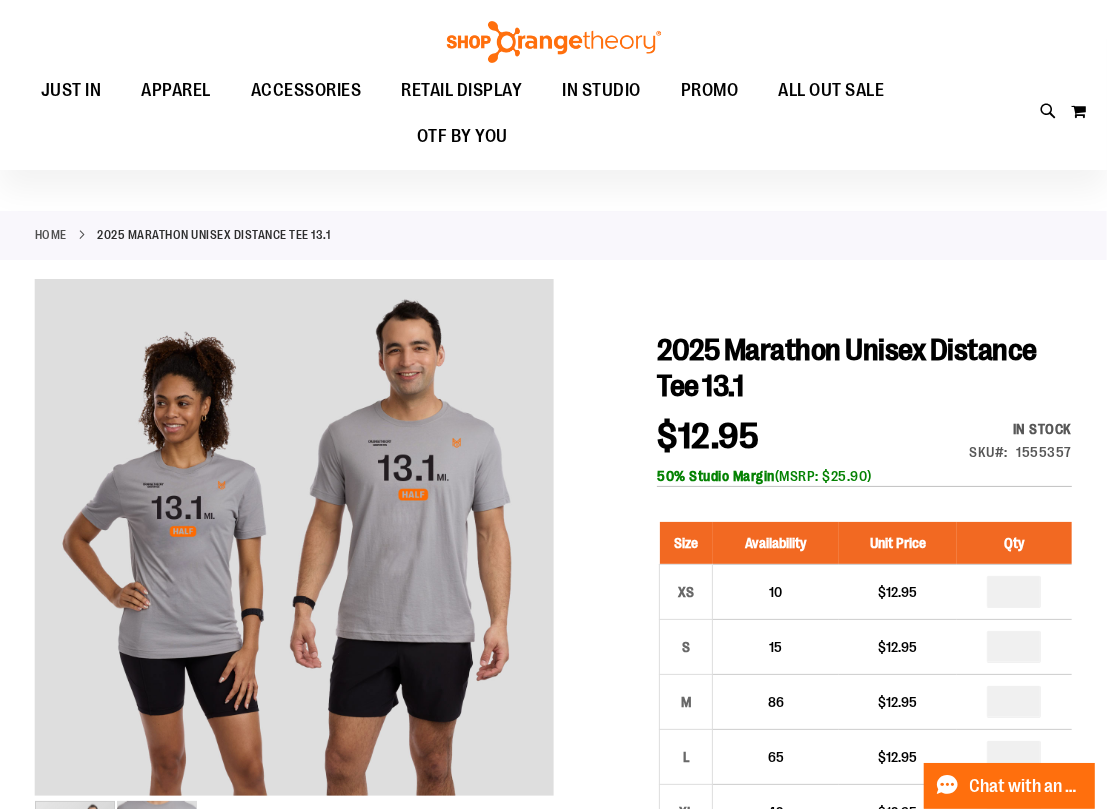 scroll, scrollTop: 0, scrollLeft: 0, axis: both 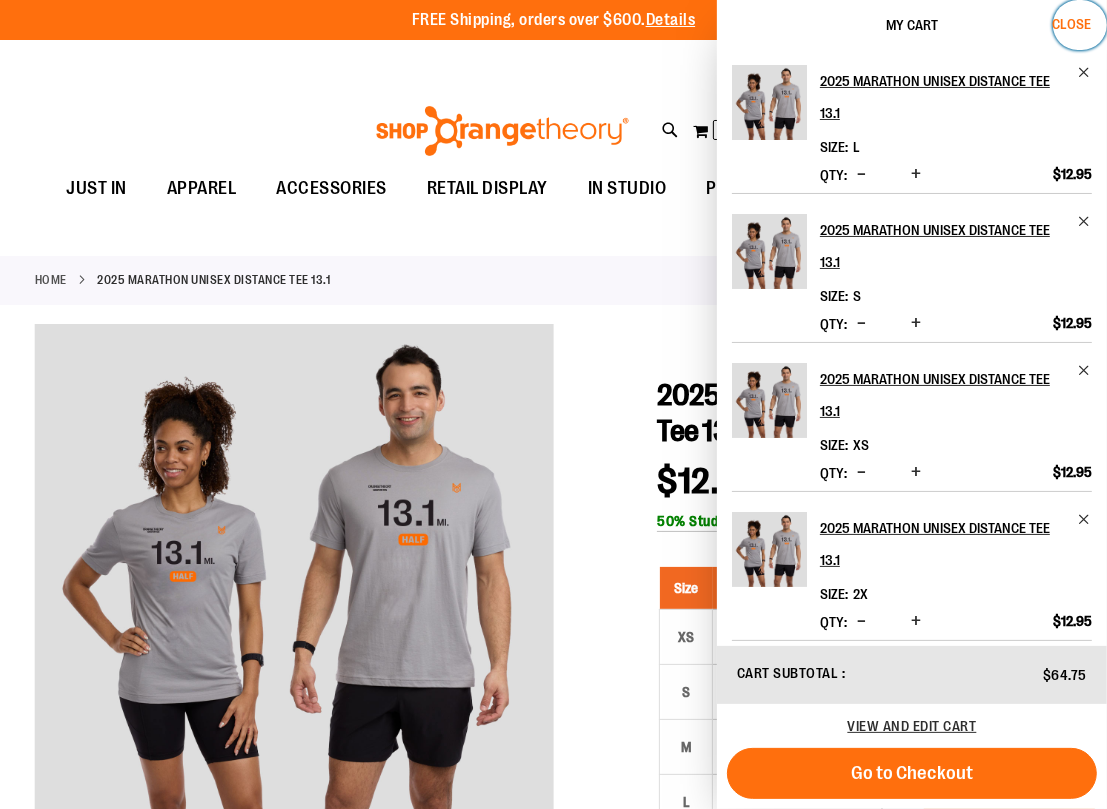 click on "Close" at bounding box center [1071, 24] 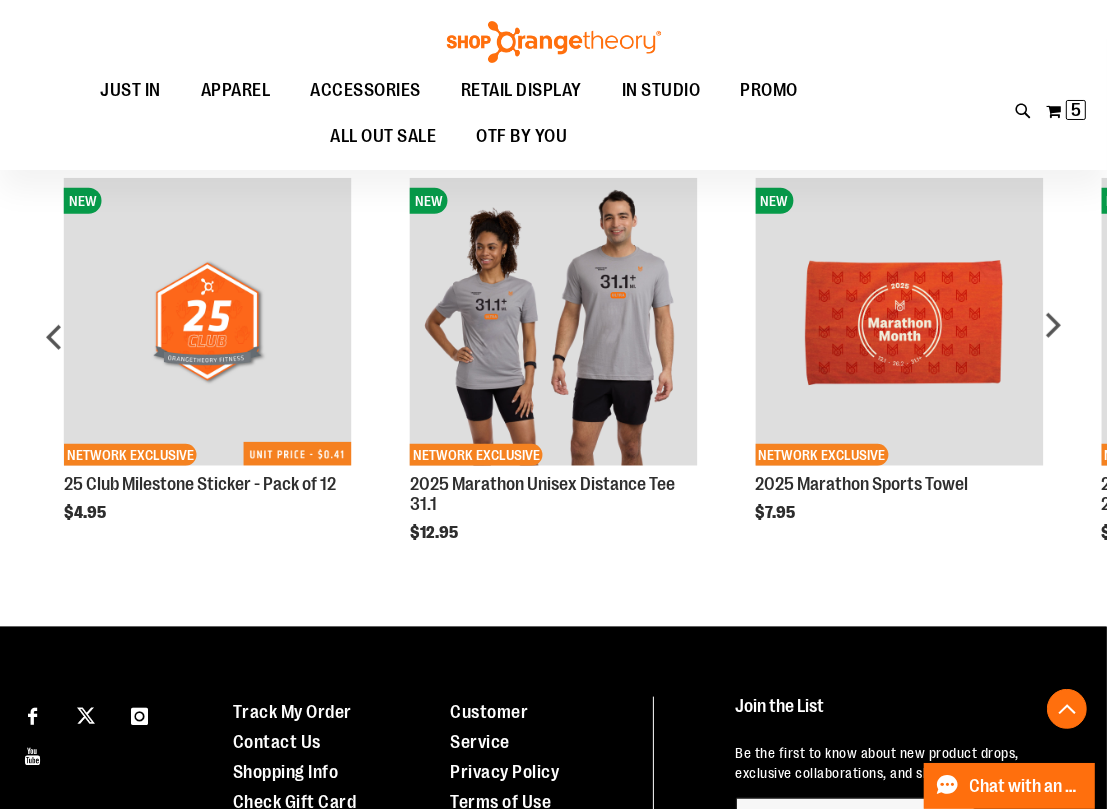 scroll, scrollTop: 1478, scrollLeft: 0, axis: vertical 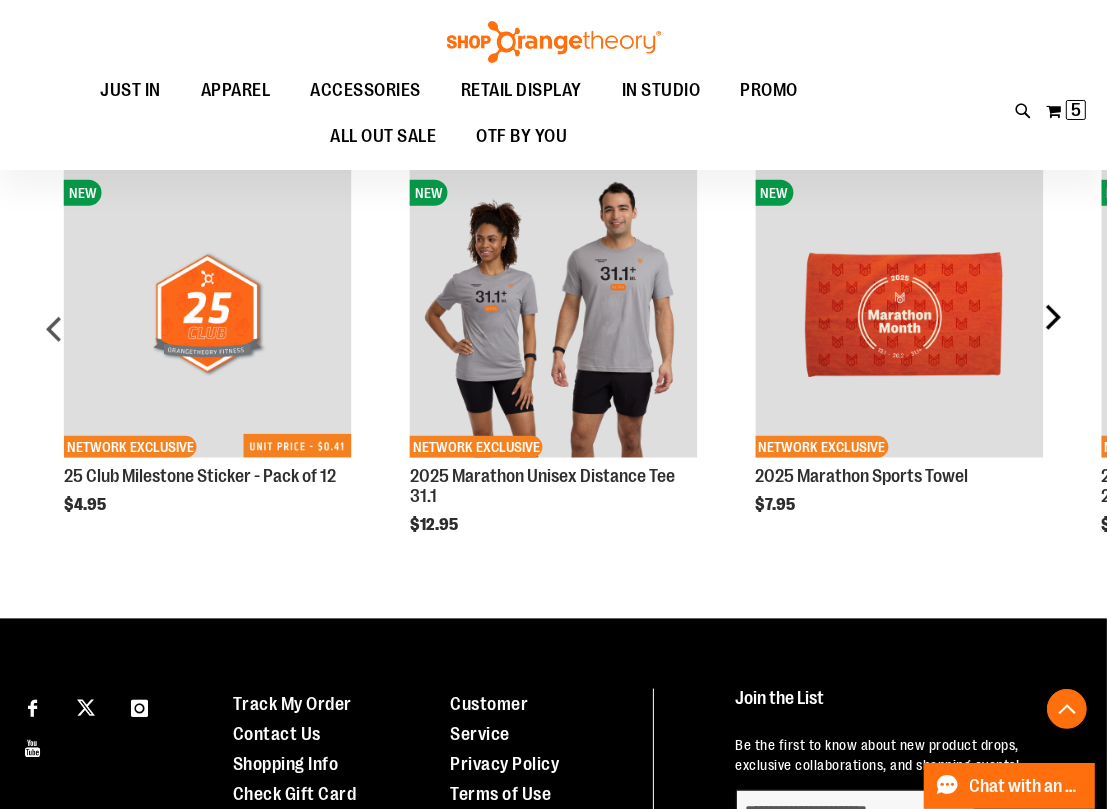 click on "next" at bounding box center (1052, 337) 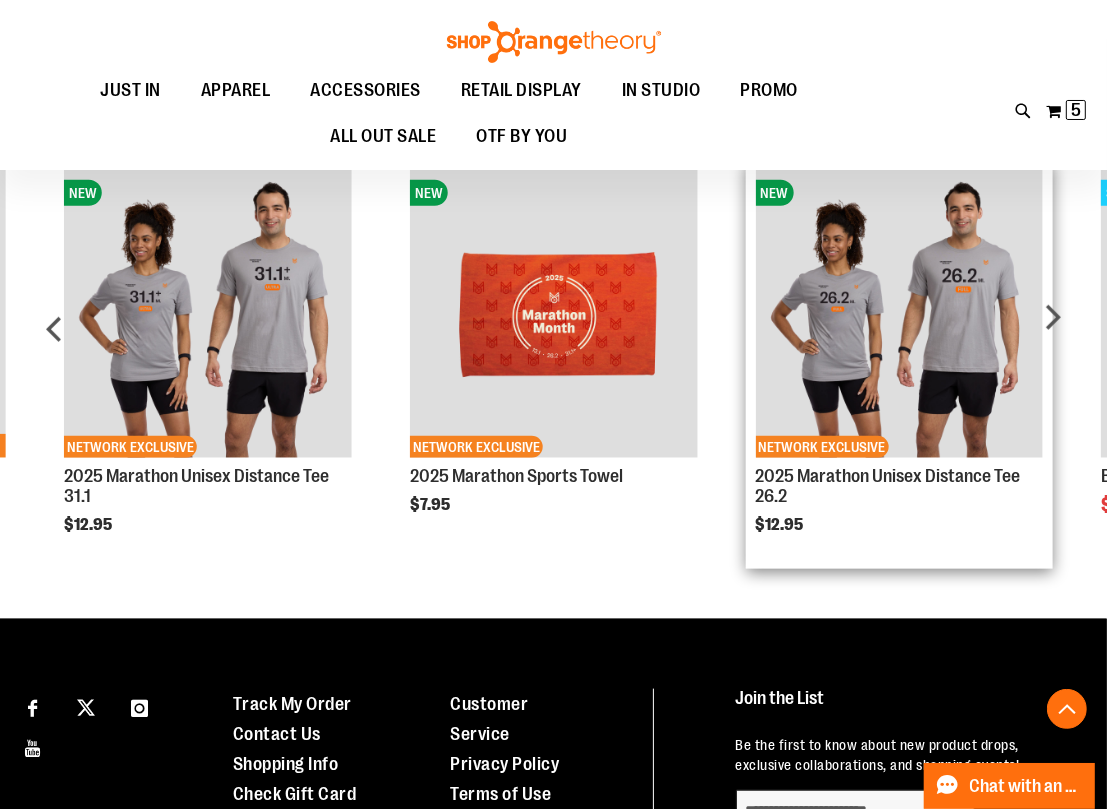 click at bounding box center (899, 314) 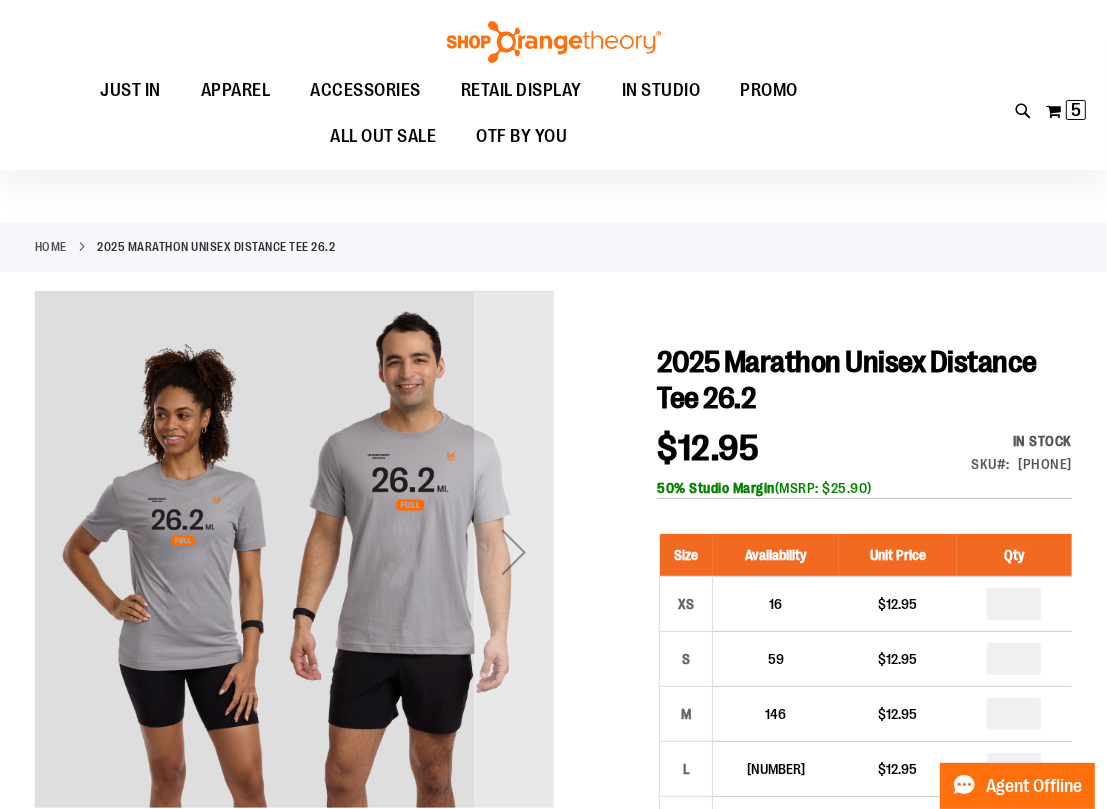 scroll, scrollTop: 87, scrollLeft: 0, axis: vertical 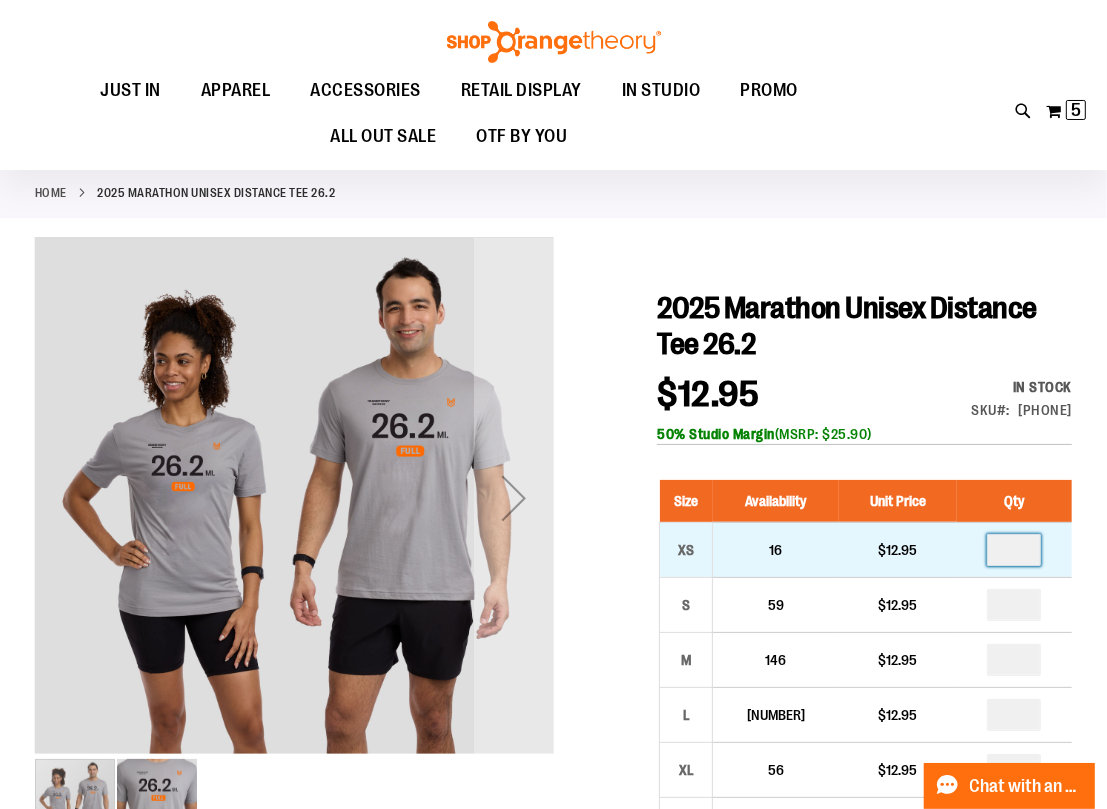click at bounding box center [1014, 550] 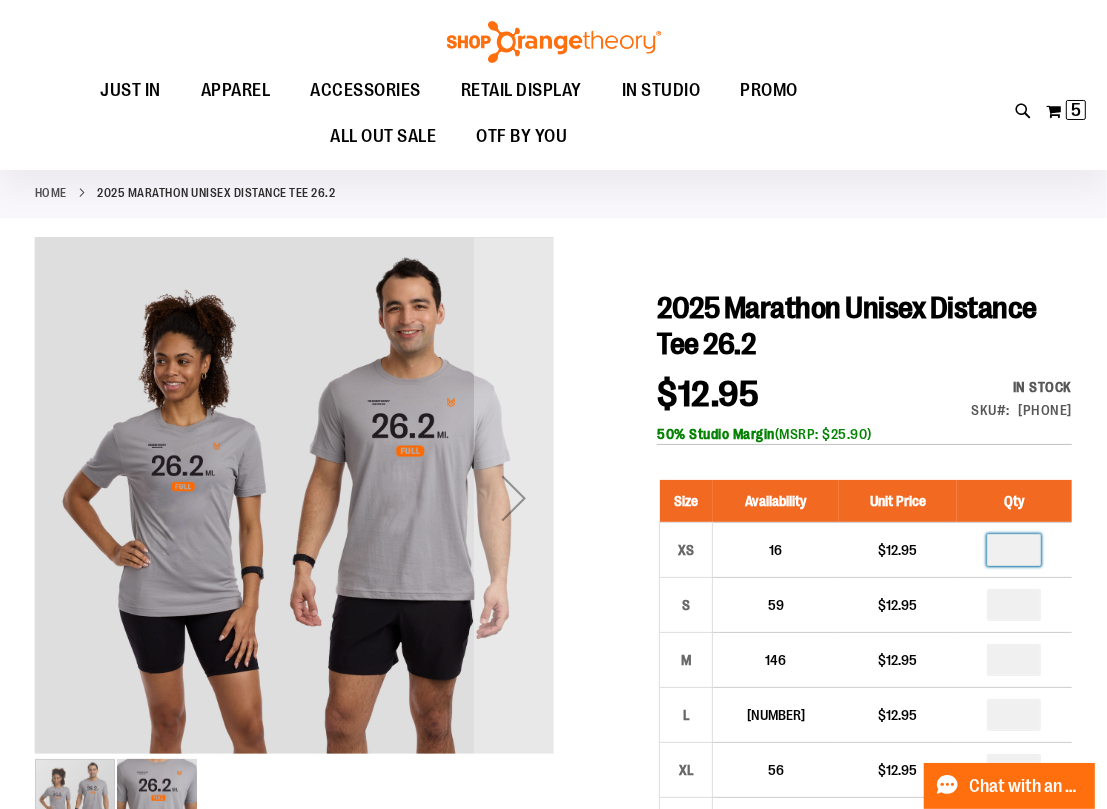click on "In stock" at bounding box center (1022, 387) 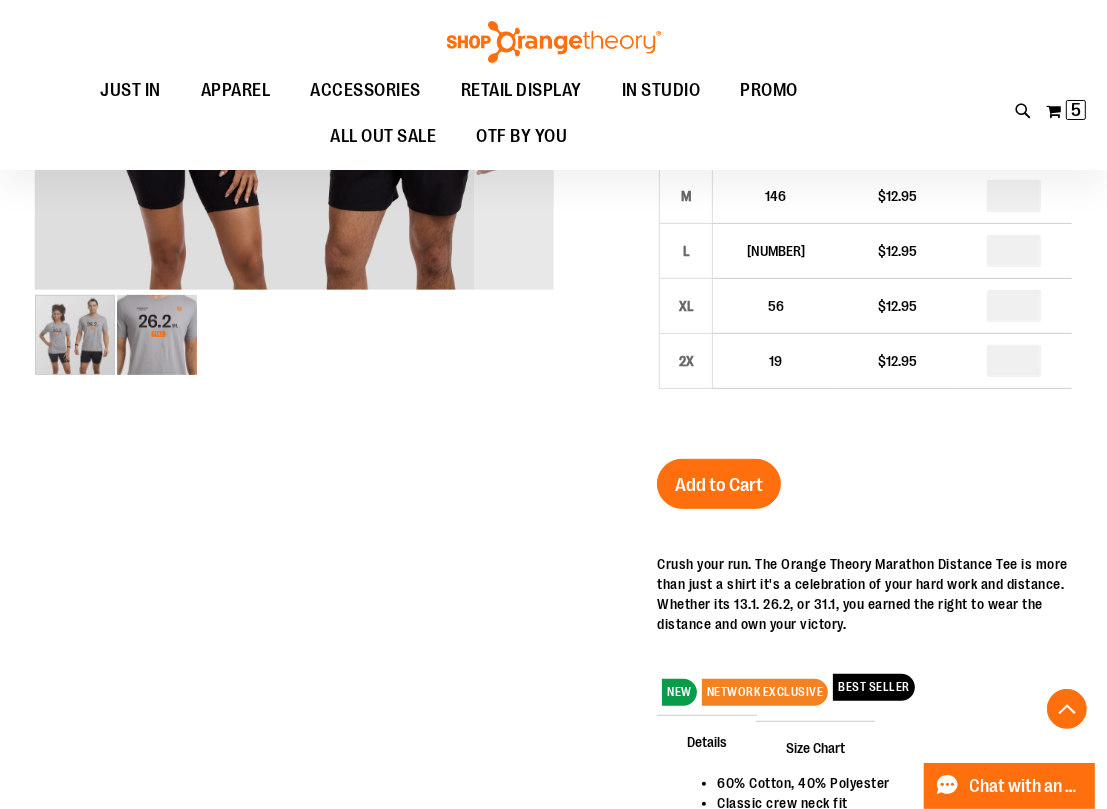 scroll, scrollTop: 566, scrollLeft: 0, axis: vertical 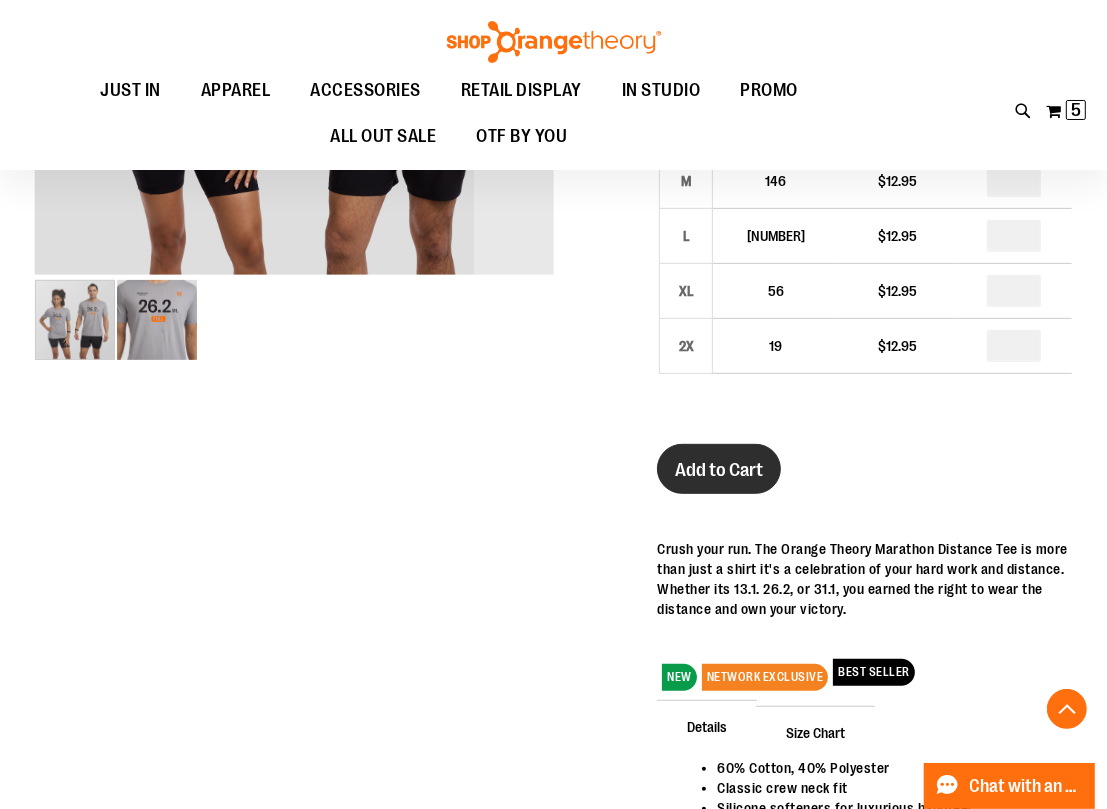 click on "Add to Cart" at bounding box center [719, 469] 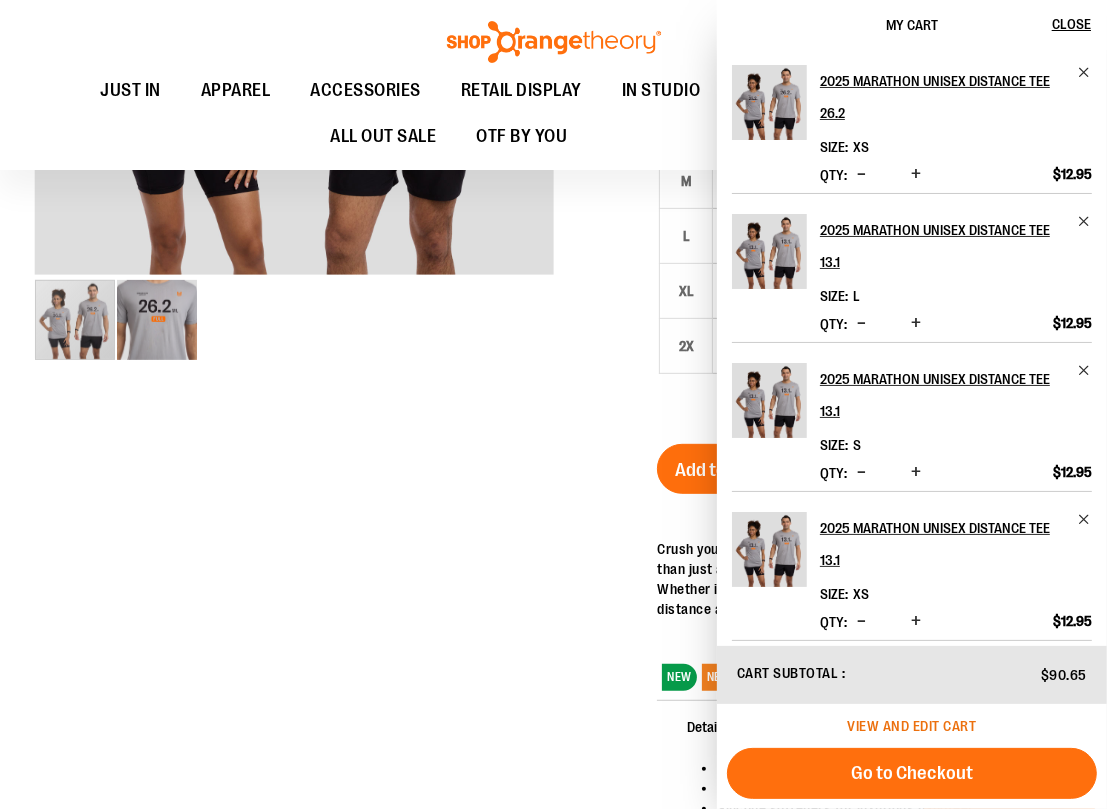 click on "View and edit cart" at bounding box center [912, 726] 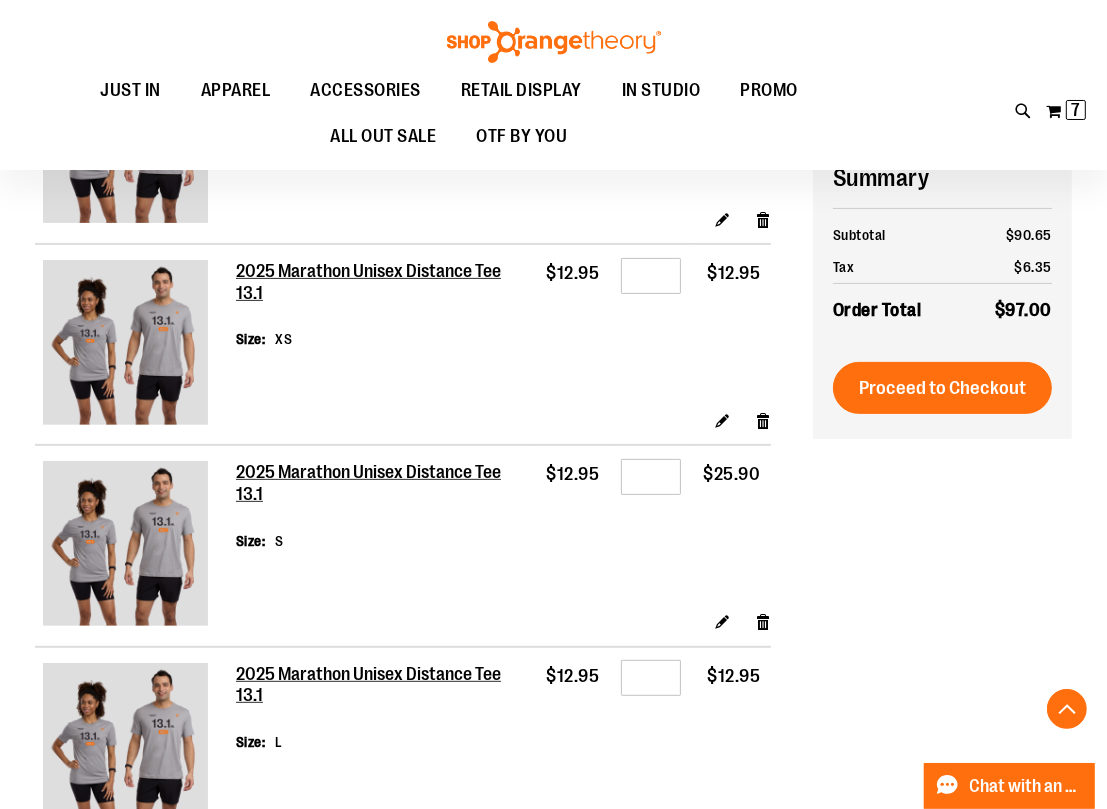 scroll, scrollTop: 397, scrollLeft: 0, axis: vertical 